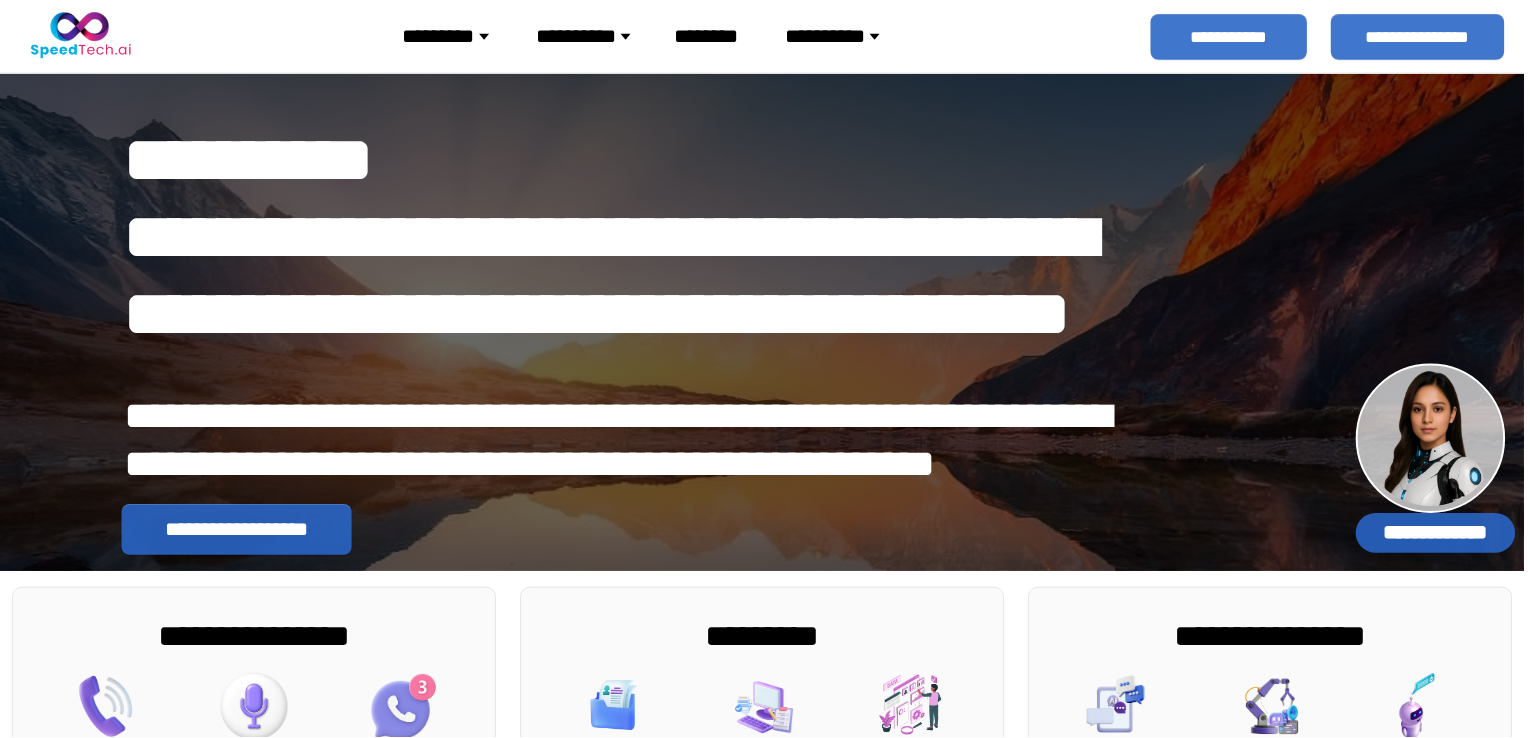 scroll, scrollTop: 0, scrollLeft: 0, axis: both 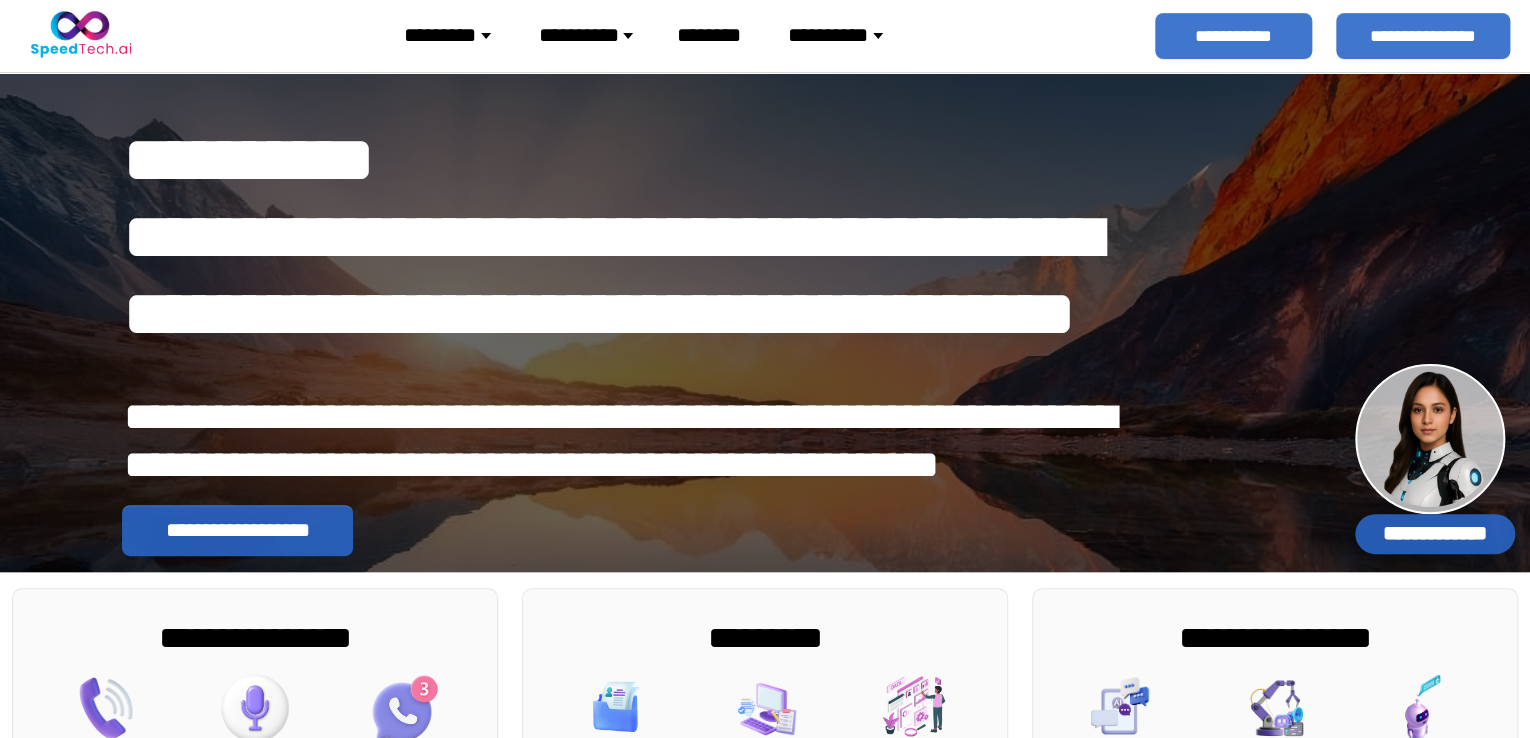 click at bounding box center [1430, 439] 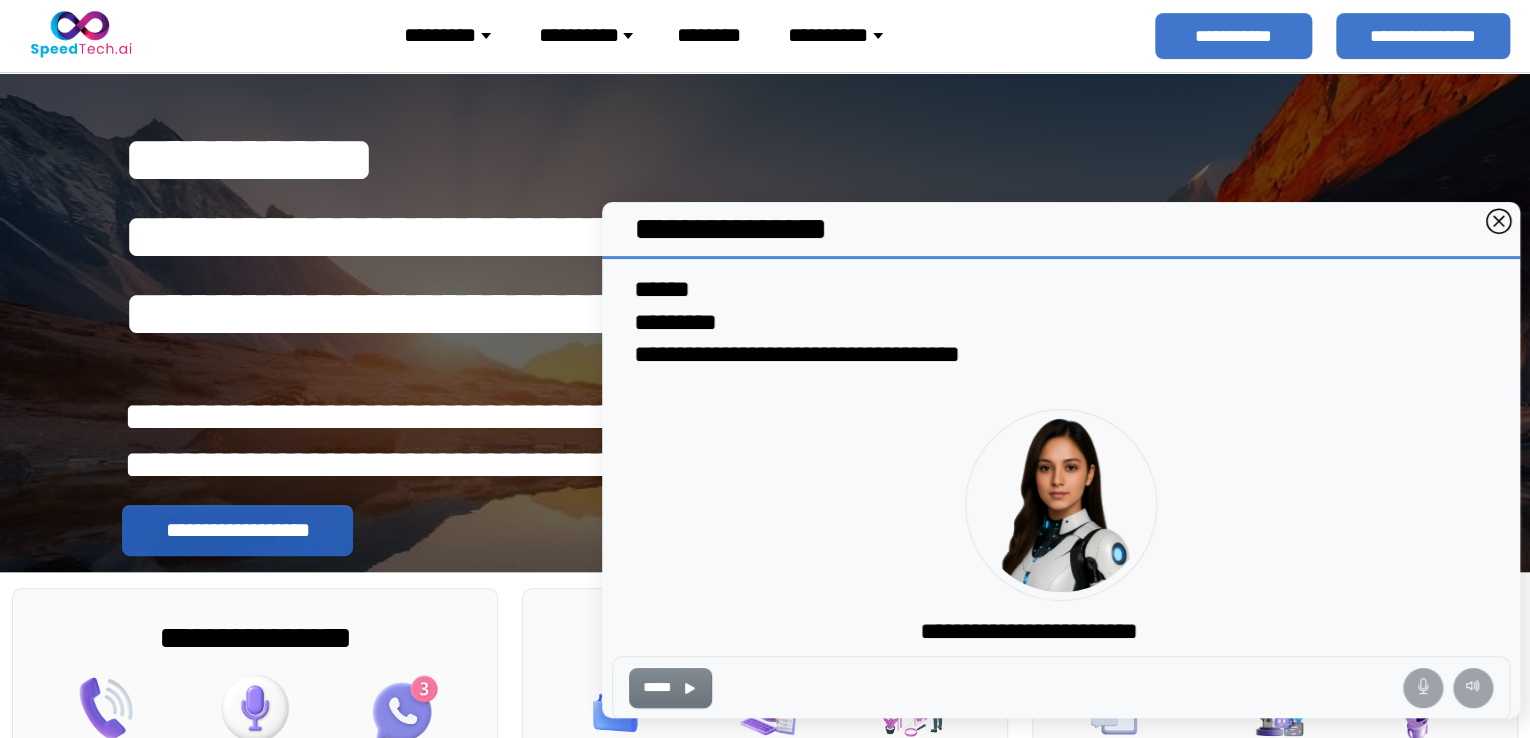 click at bounding box center [1499, 222] 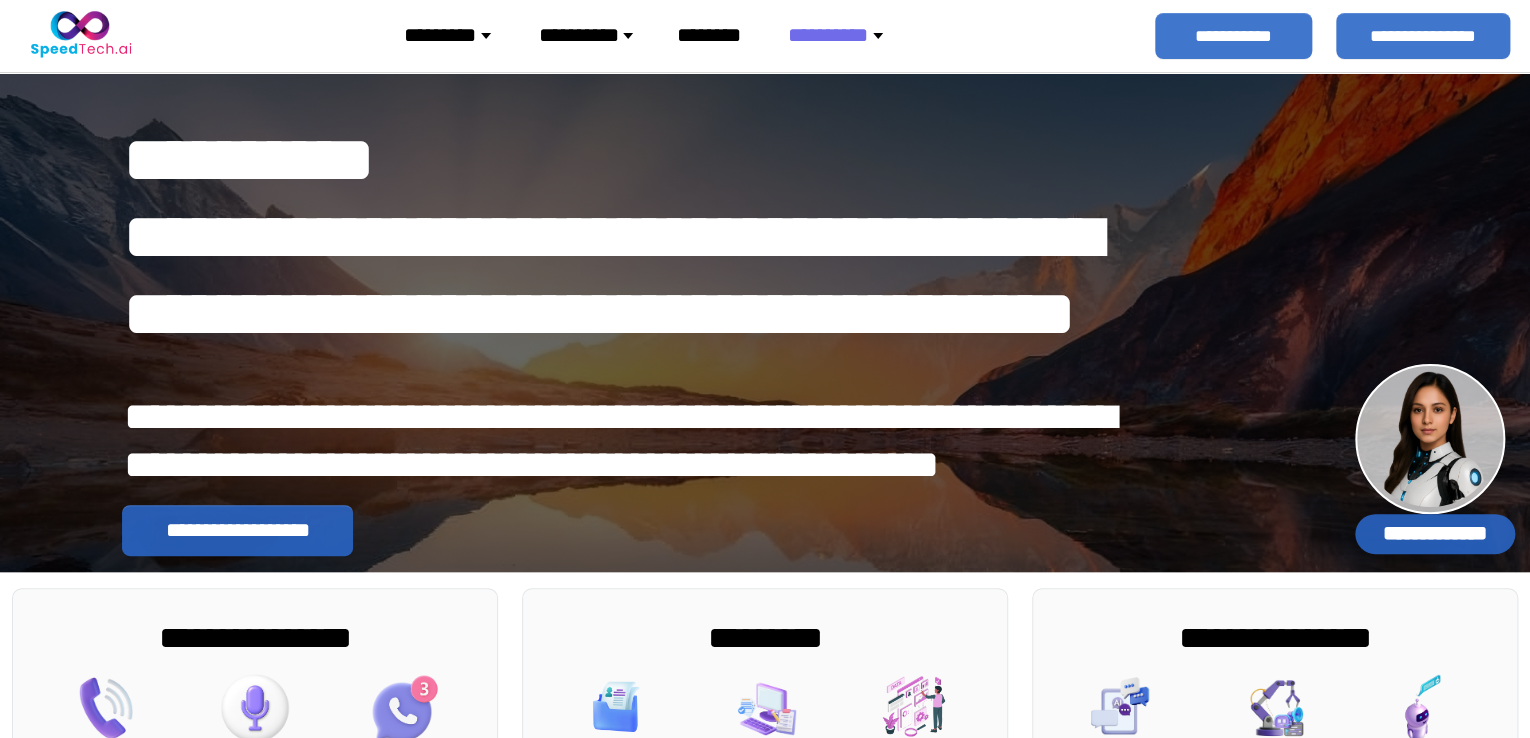click on "*********" at bounding box center (455, 35) 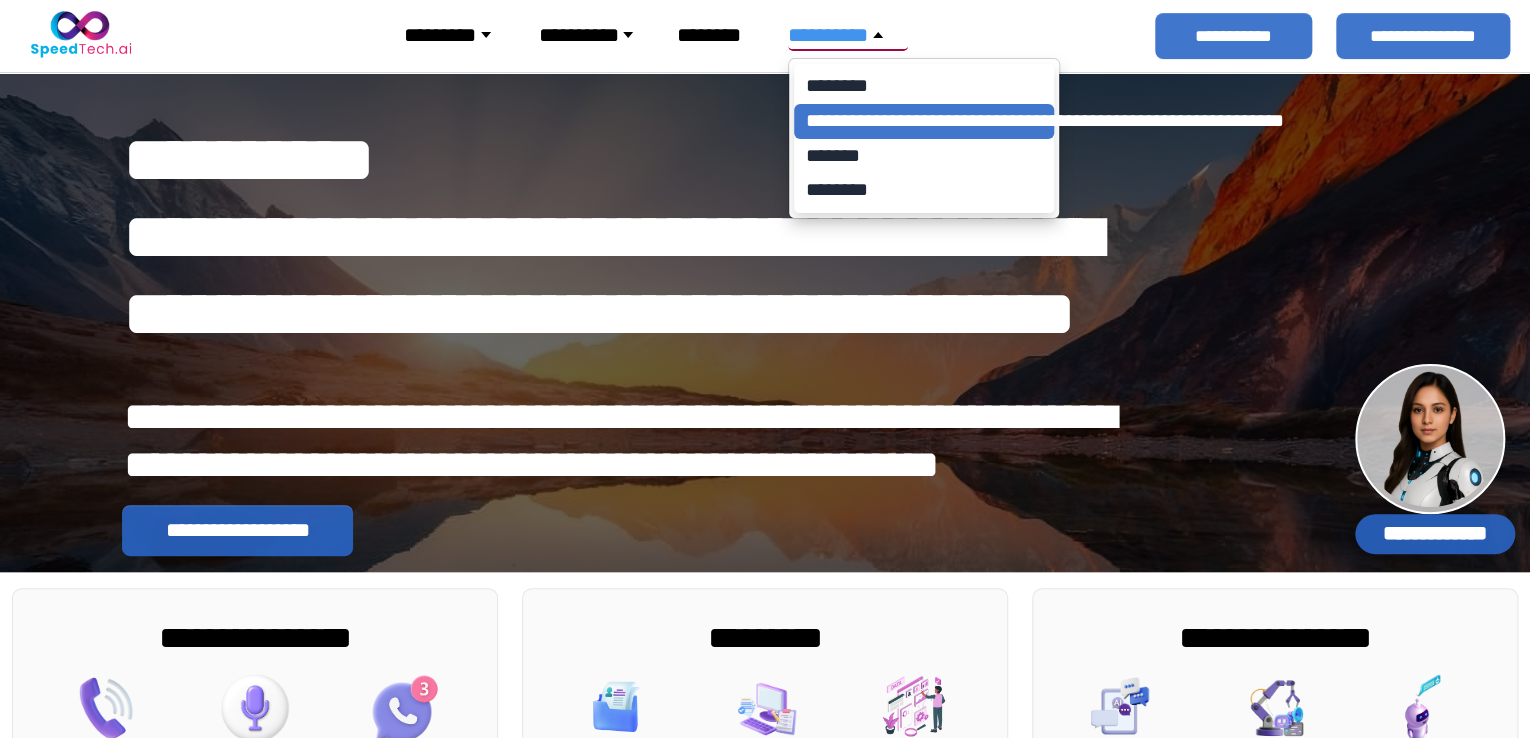 click on "**********" at bounding box center (924, 120) 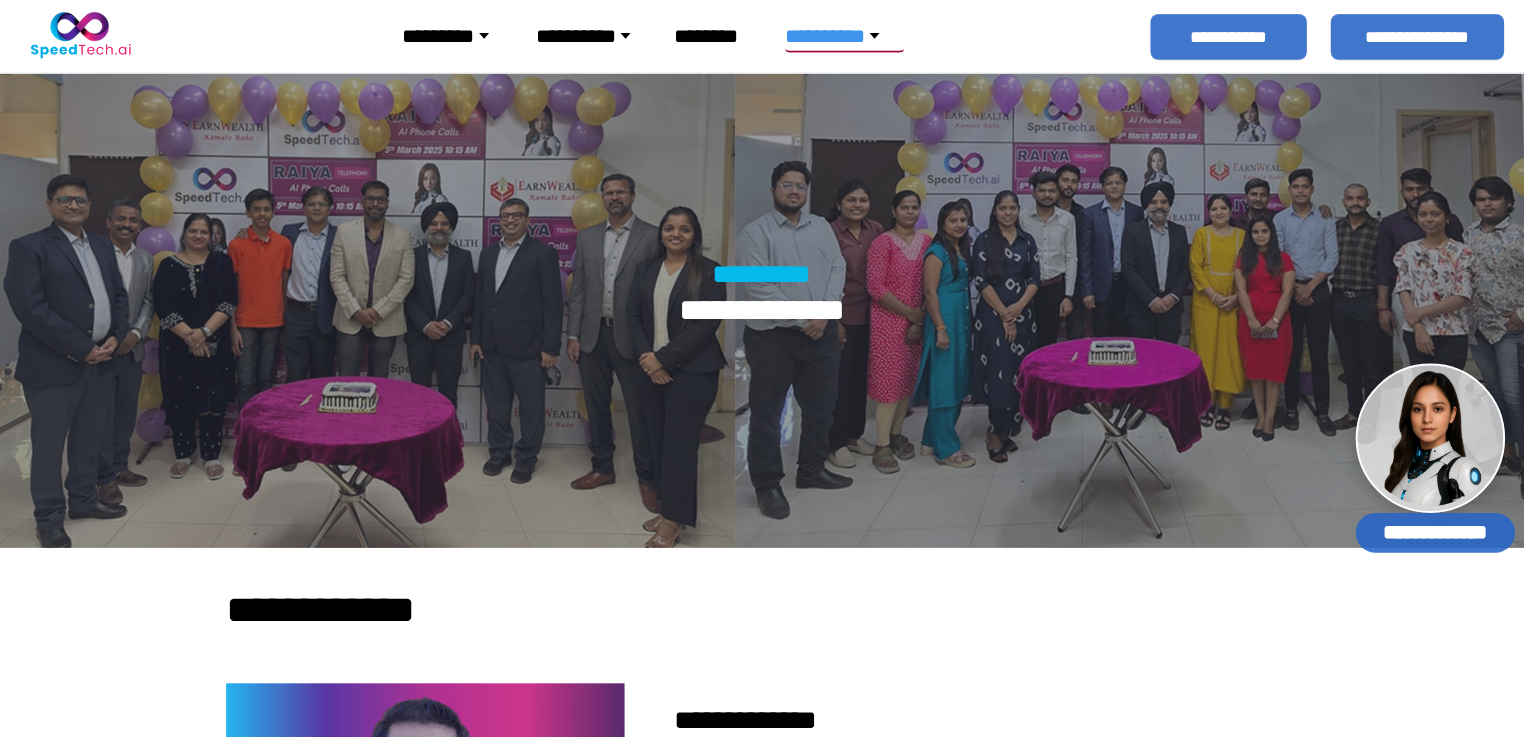 scroll, scrollTop: 0, scrollLeft: 0, axis: both 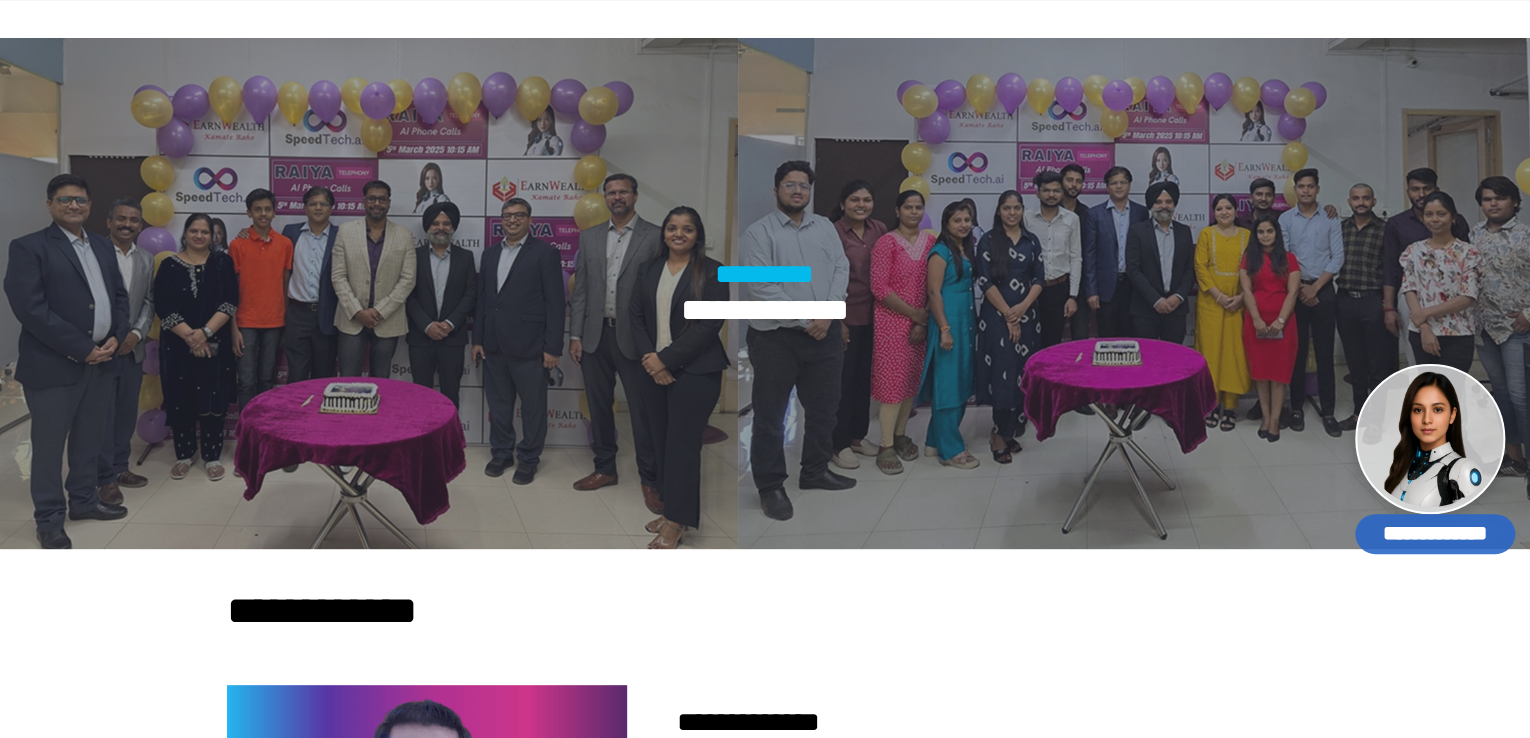 click on "********" at bounding box center (723, 4869) 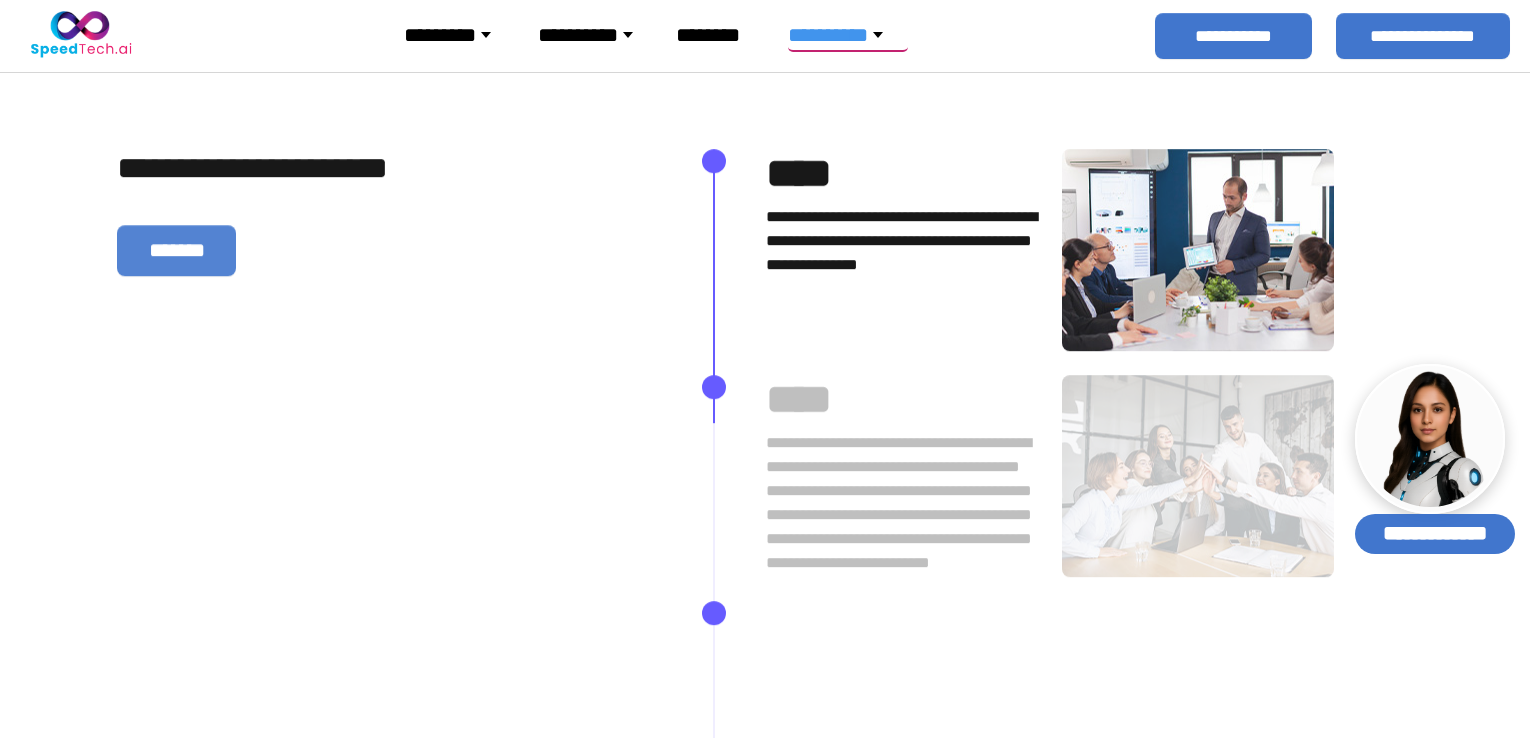 scroll, scrollTop: 0, scrollLeft: 0, axis: both 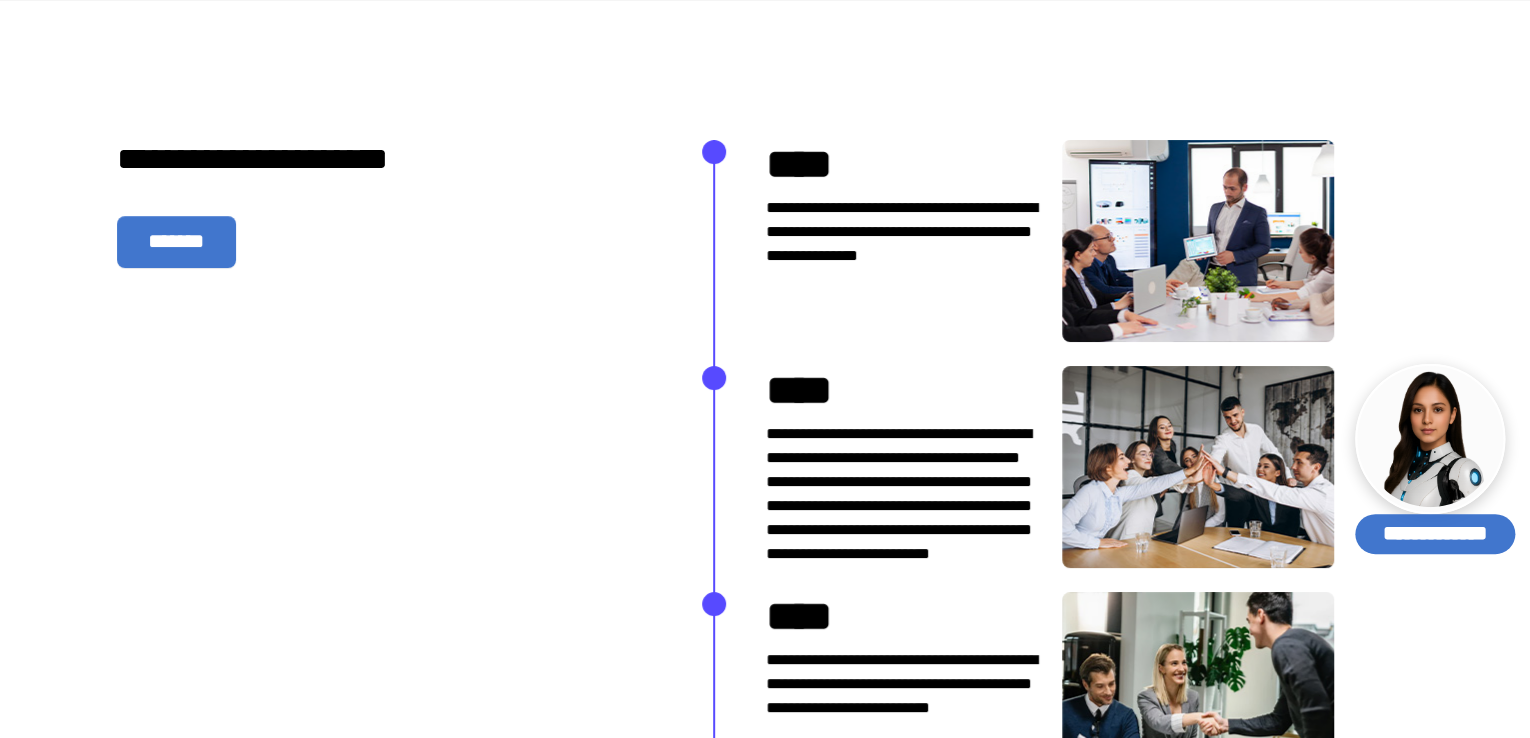 click at bounding box center [202, 2333] 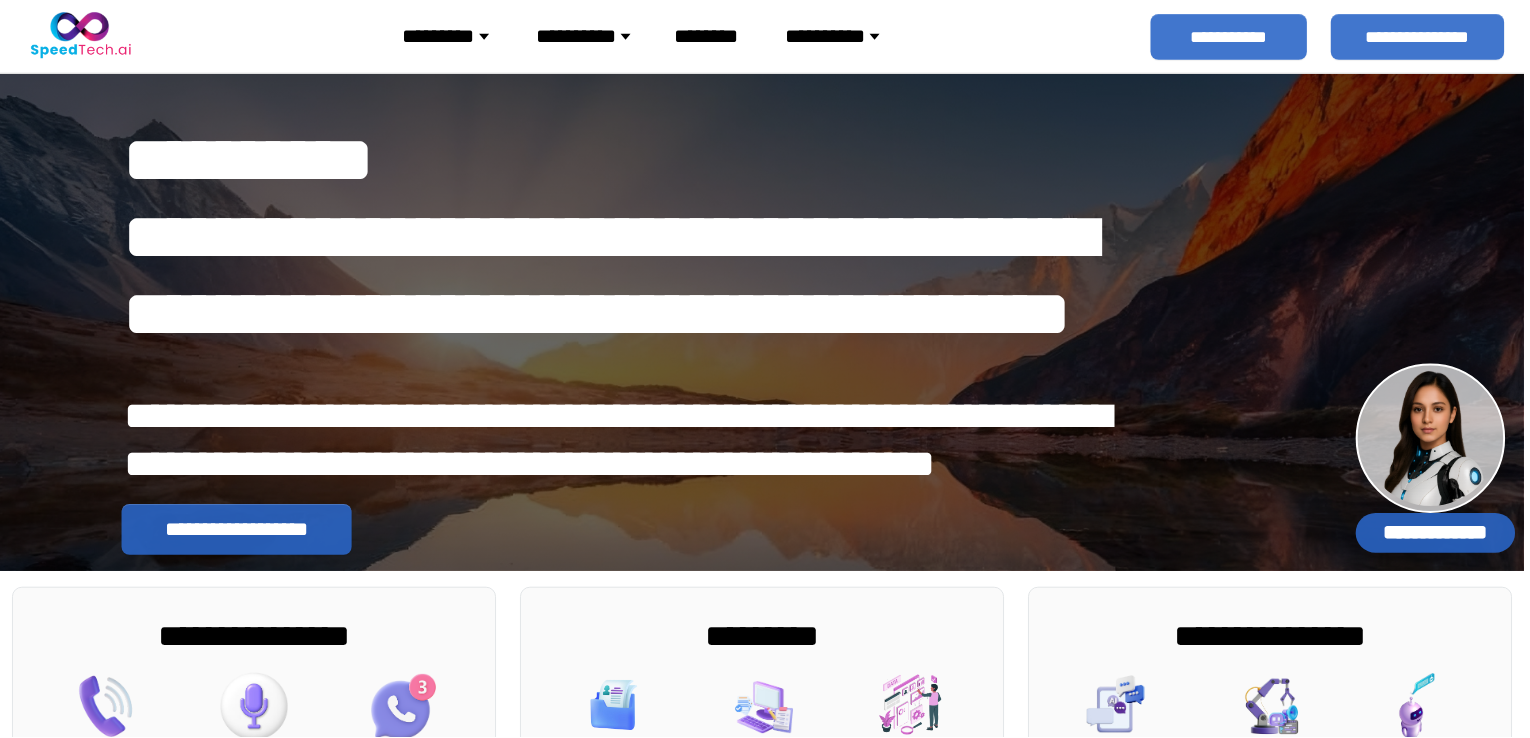 scroll, scrollTop: 0, scrollLeft: 0, axis: both 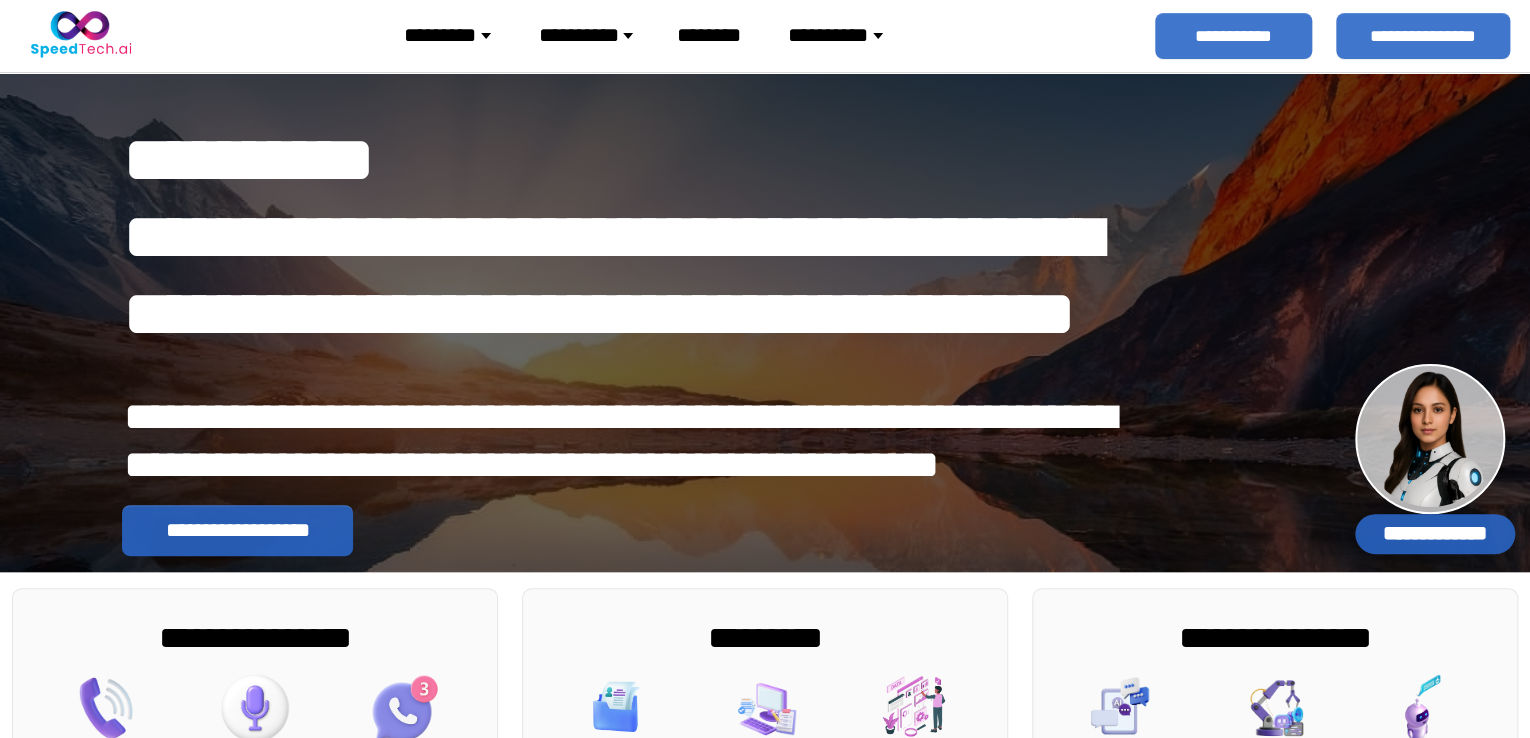 drag, startPoint x: 71, startPoint y: 17, endPoint x: 328, endPoint y: 8, distance: 257.15753 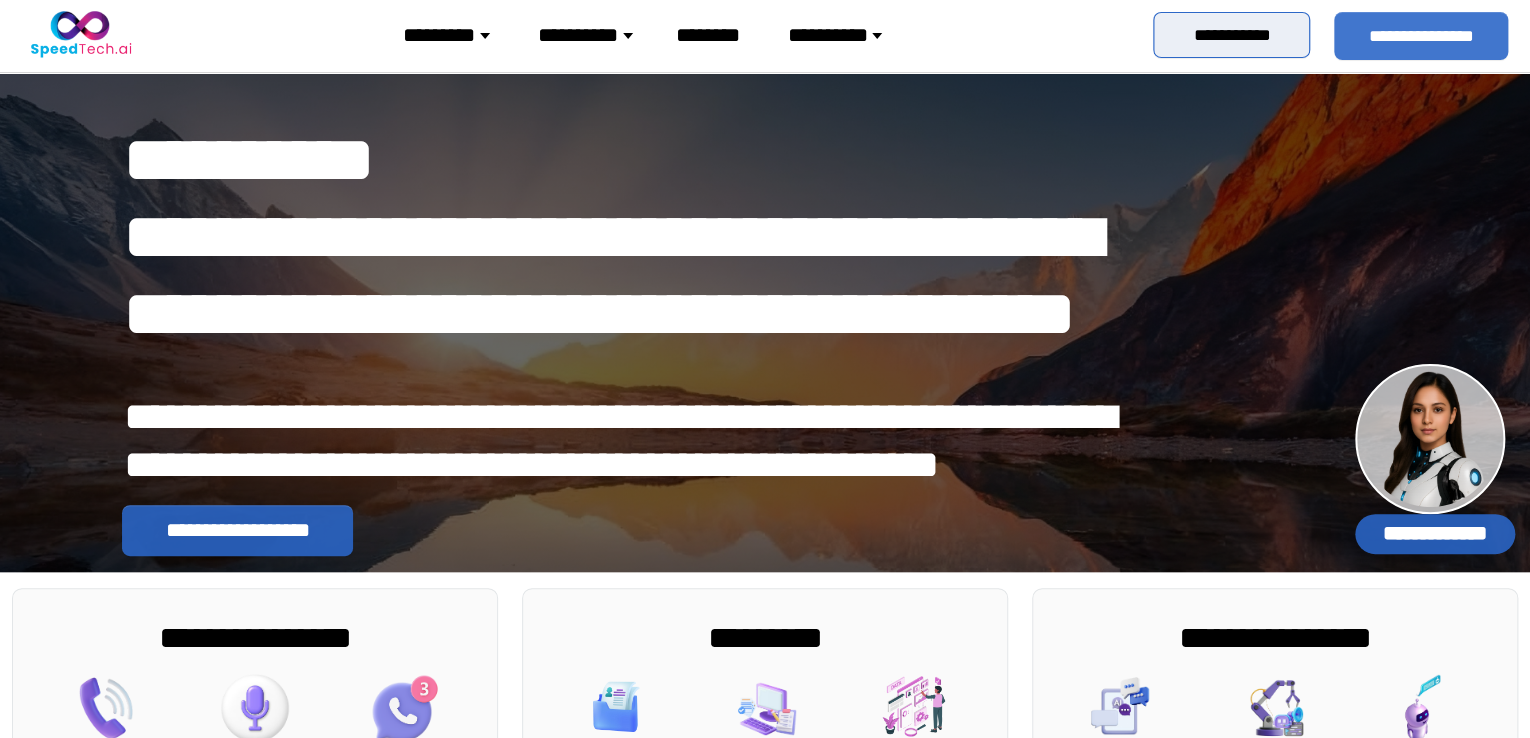 click on "**********" at bounding box center [1231, 35] 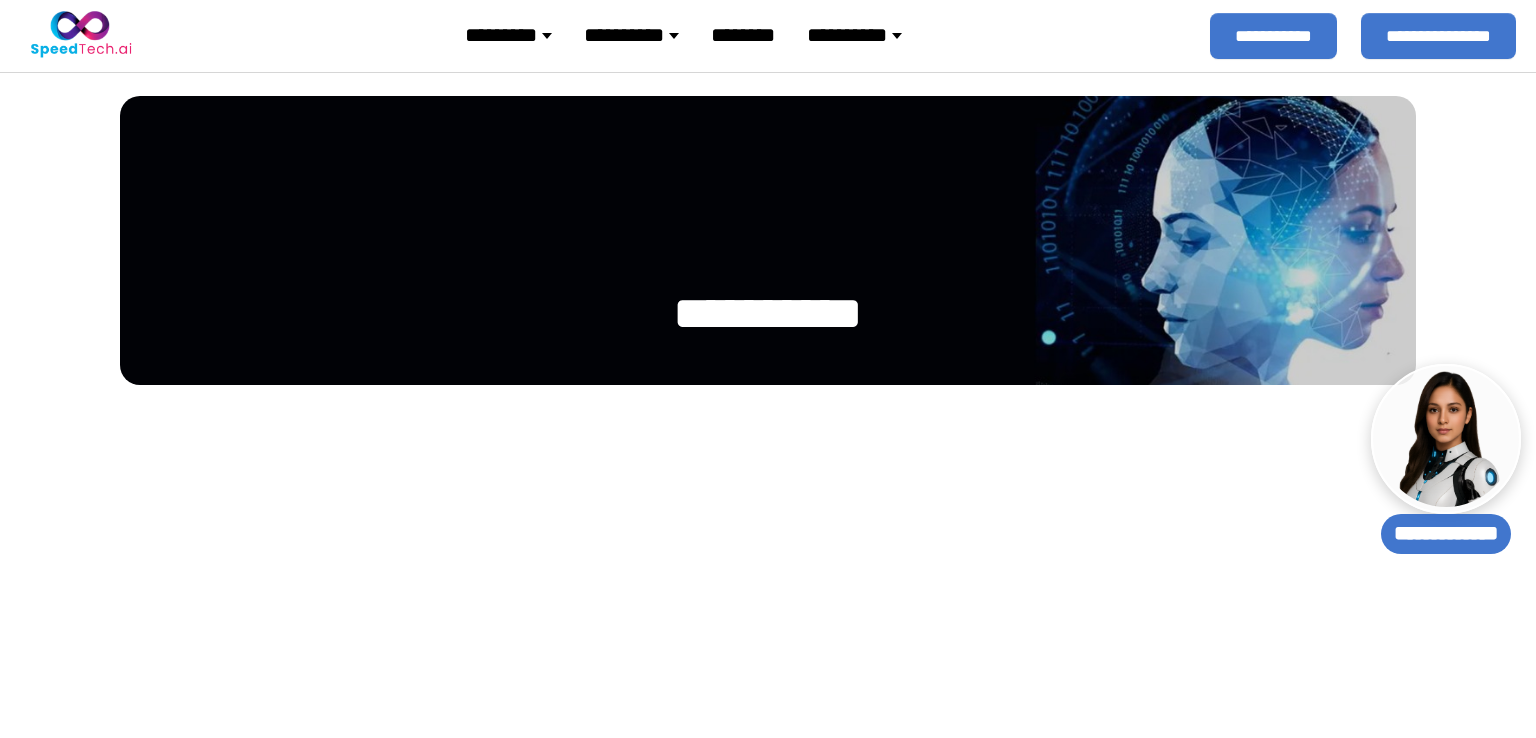 select 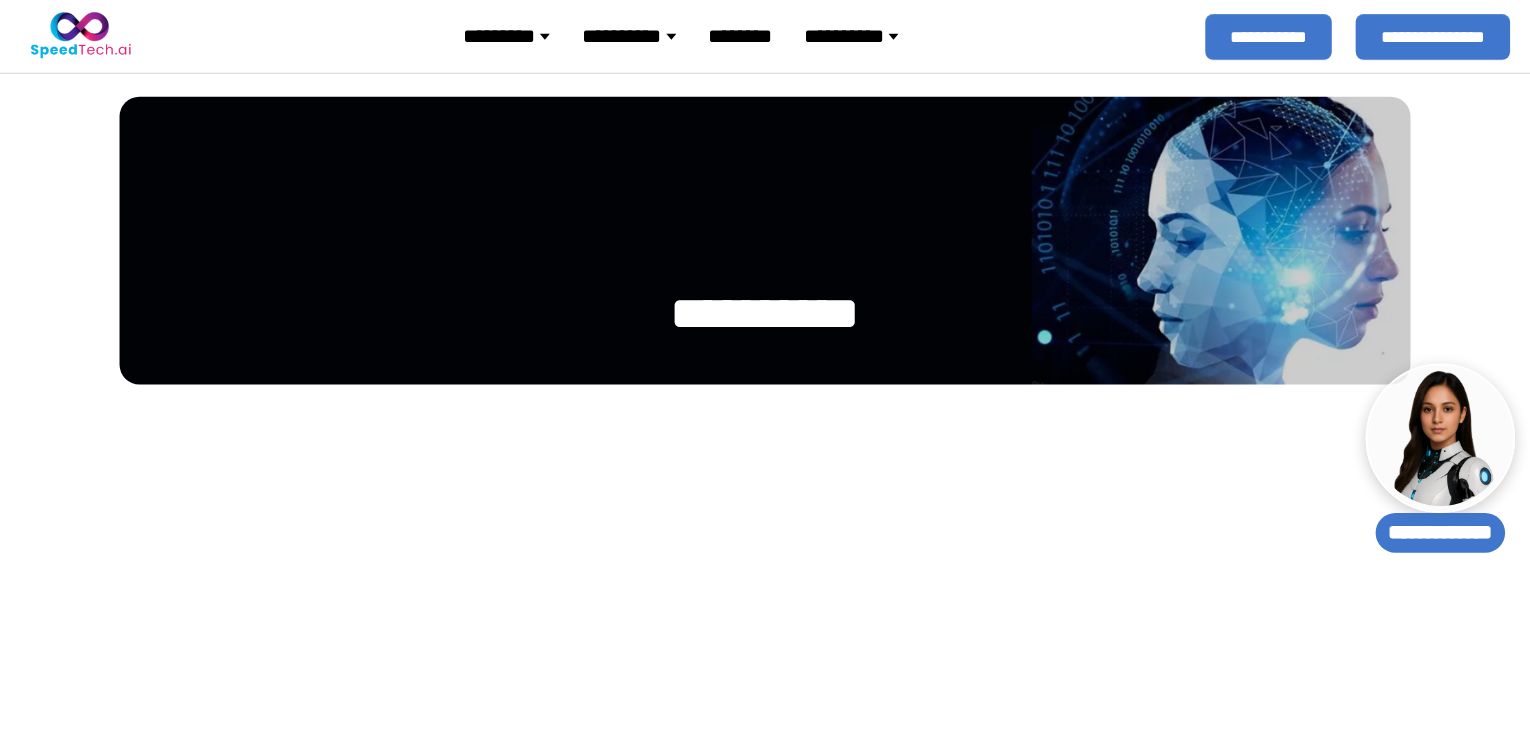 scroll, scrollTop: 0, scrollLeft: 0, axis: both 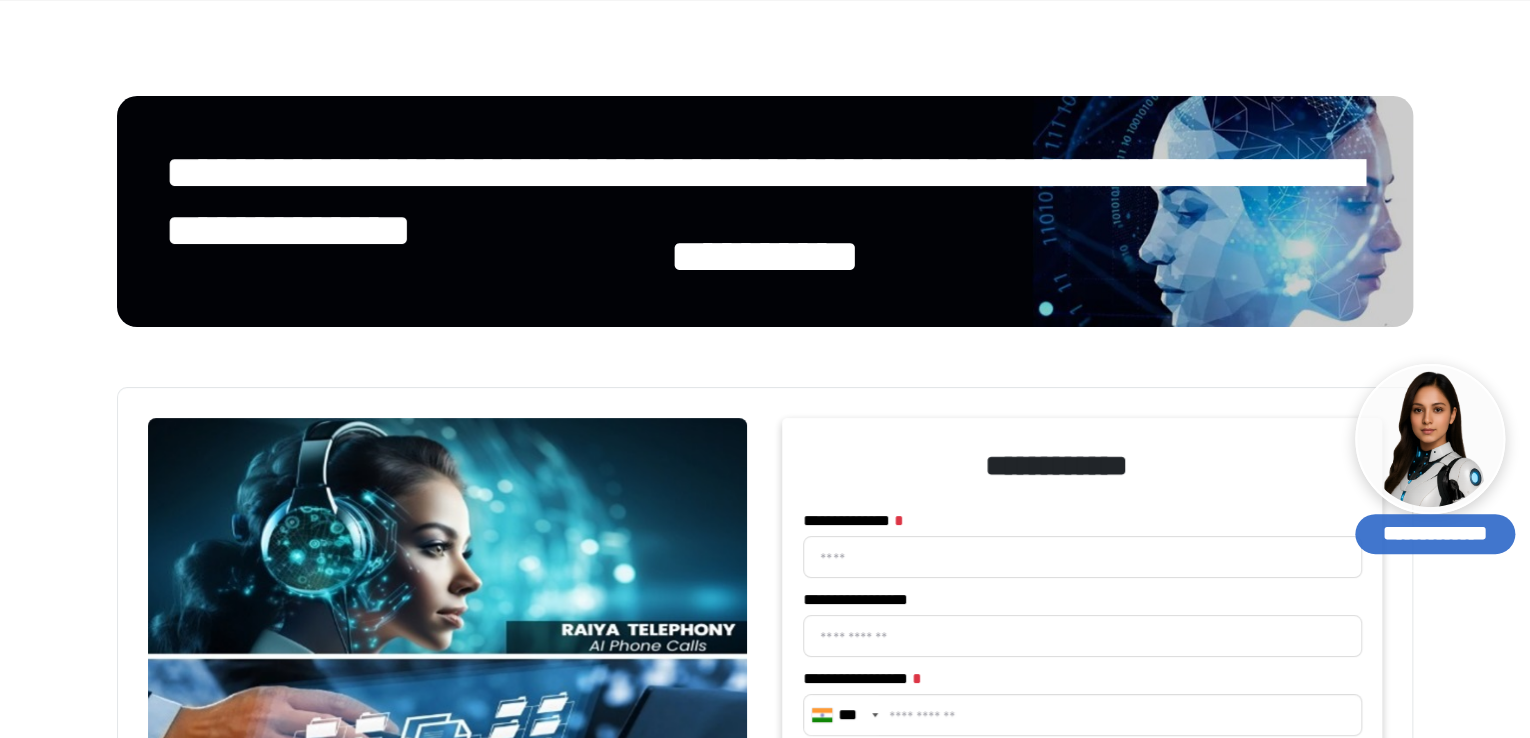 click on "****" at bounding box center (723, 1280) 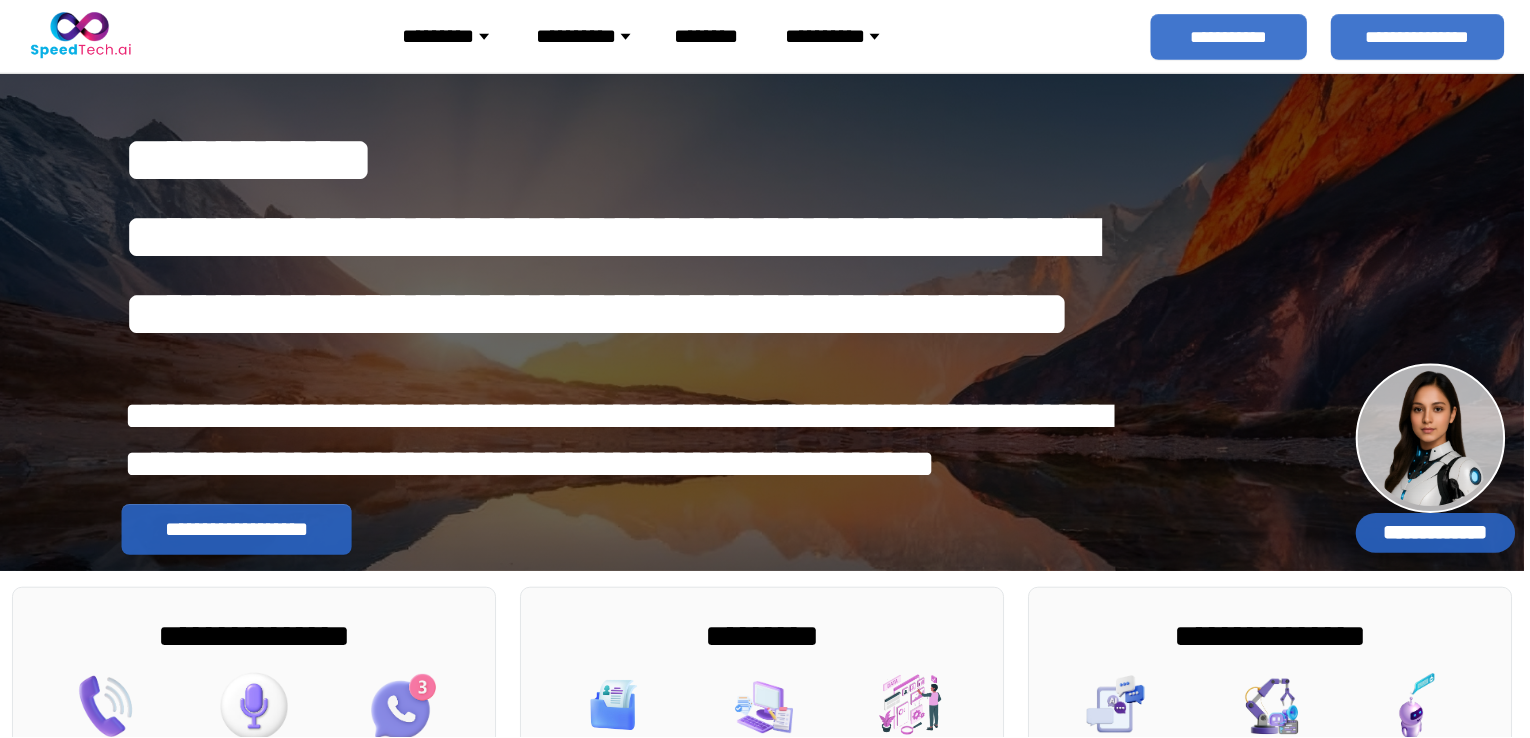 scroll, scrollTop: 0, scrollLeft: 0, axis: both 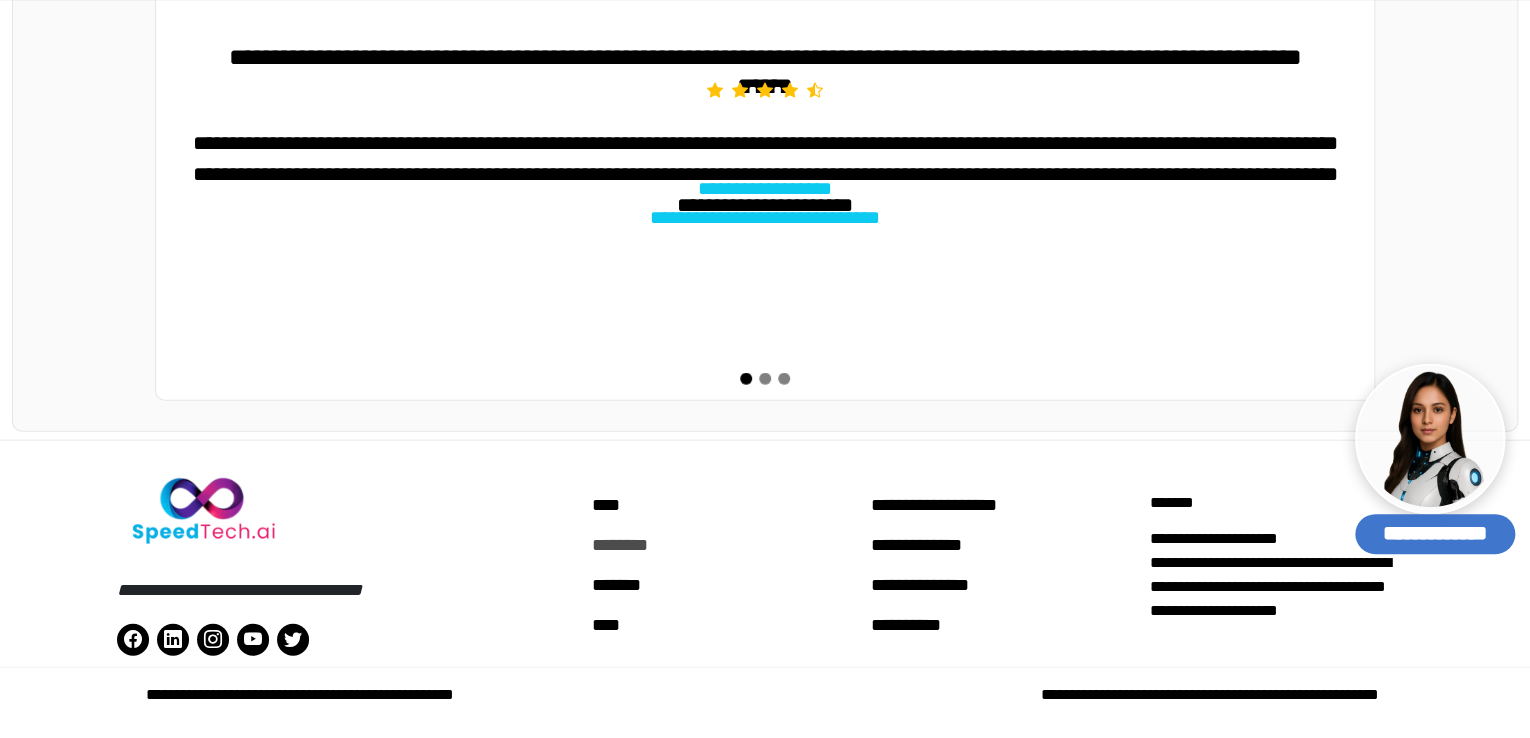 click on "********" at bounding box center (723, 545) 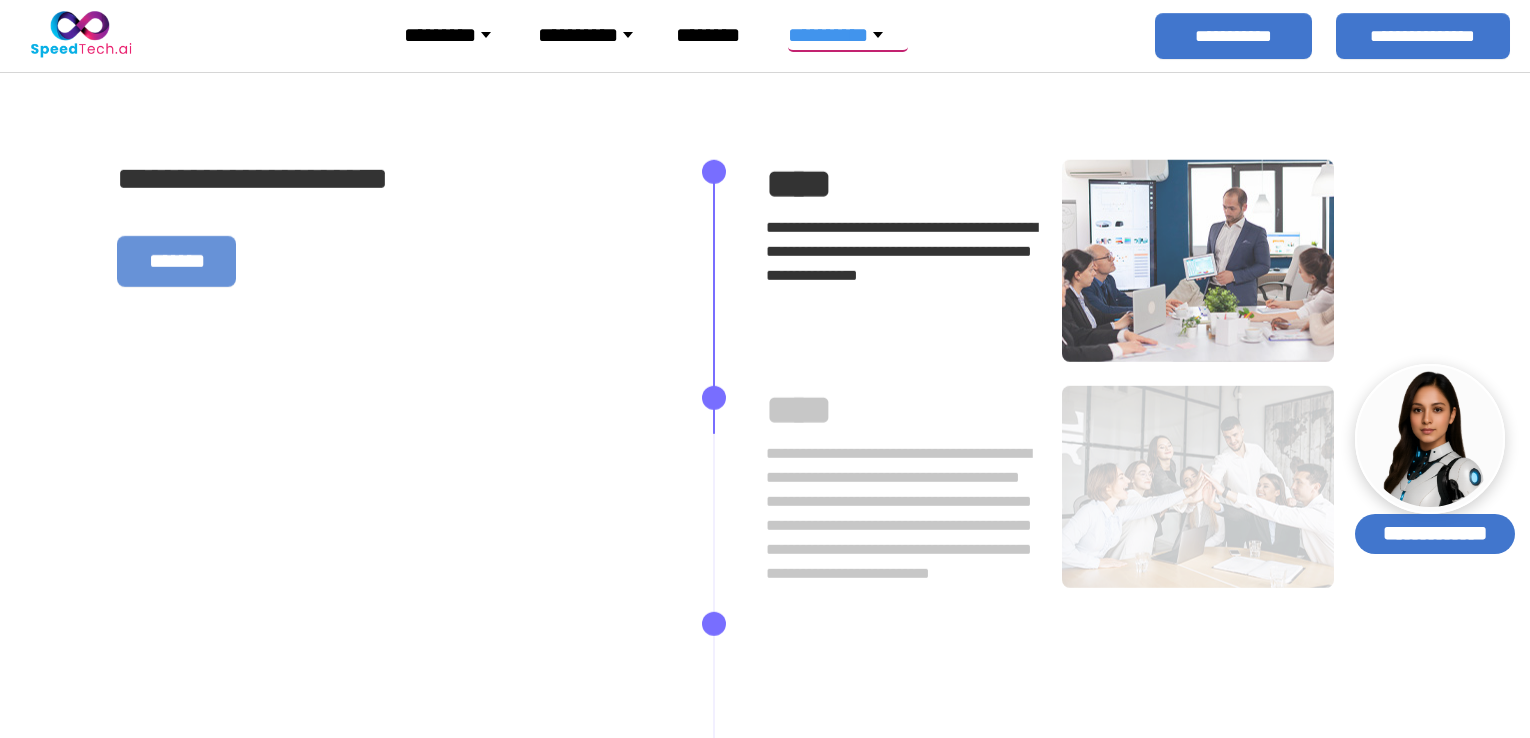 scroll, scrollTop: 0, scrollLeft: 0, axis: both 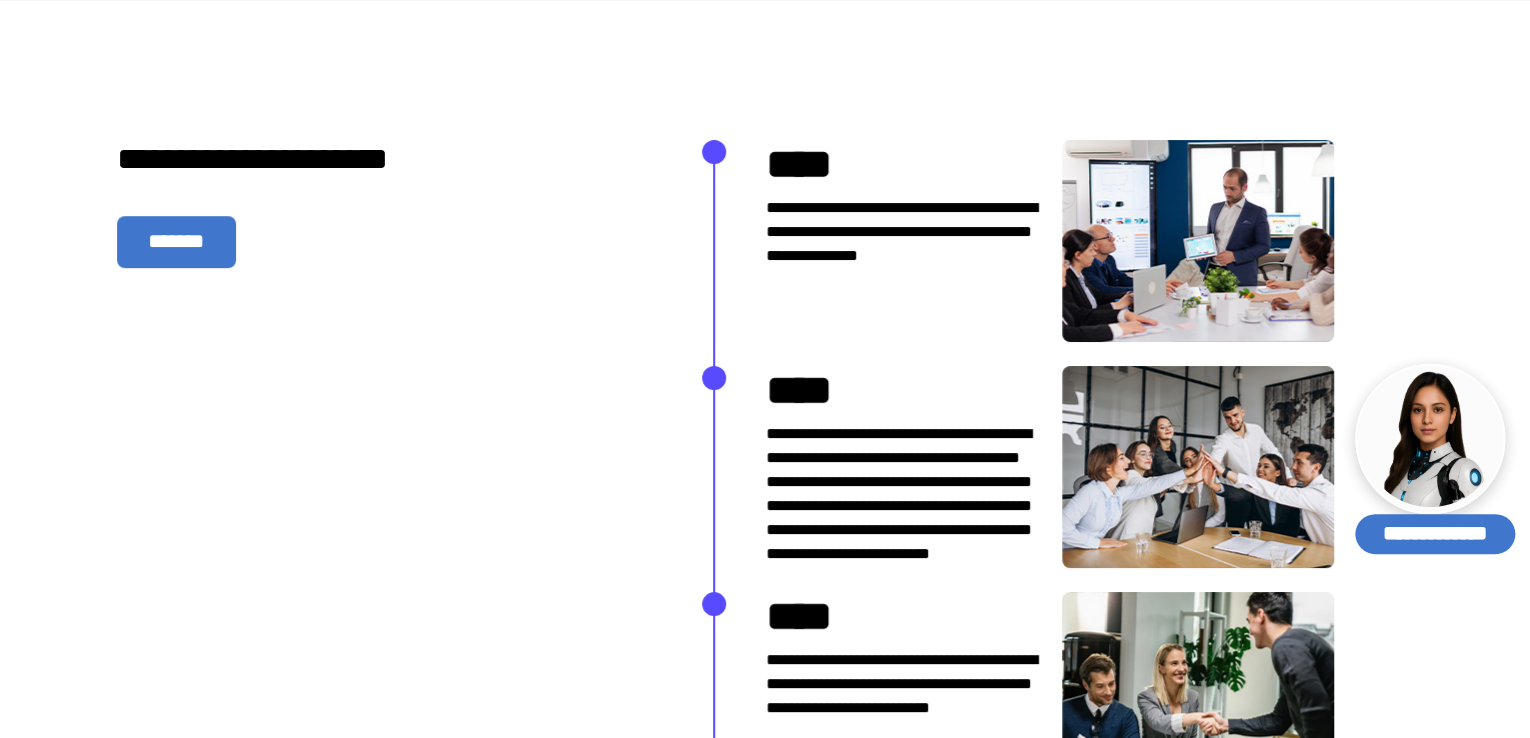 click on "*******" at bounding box center (723, 2405) 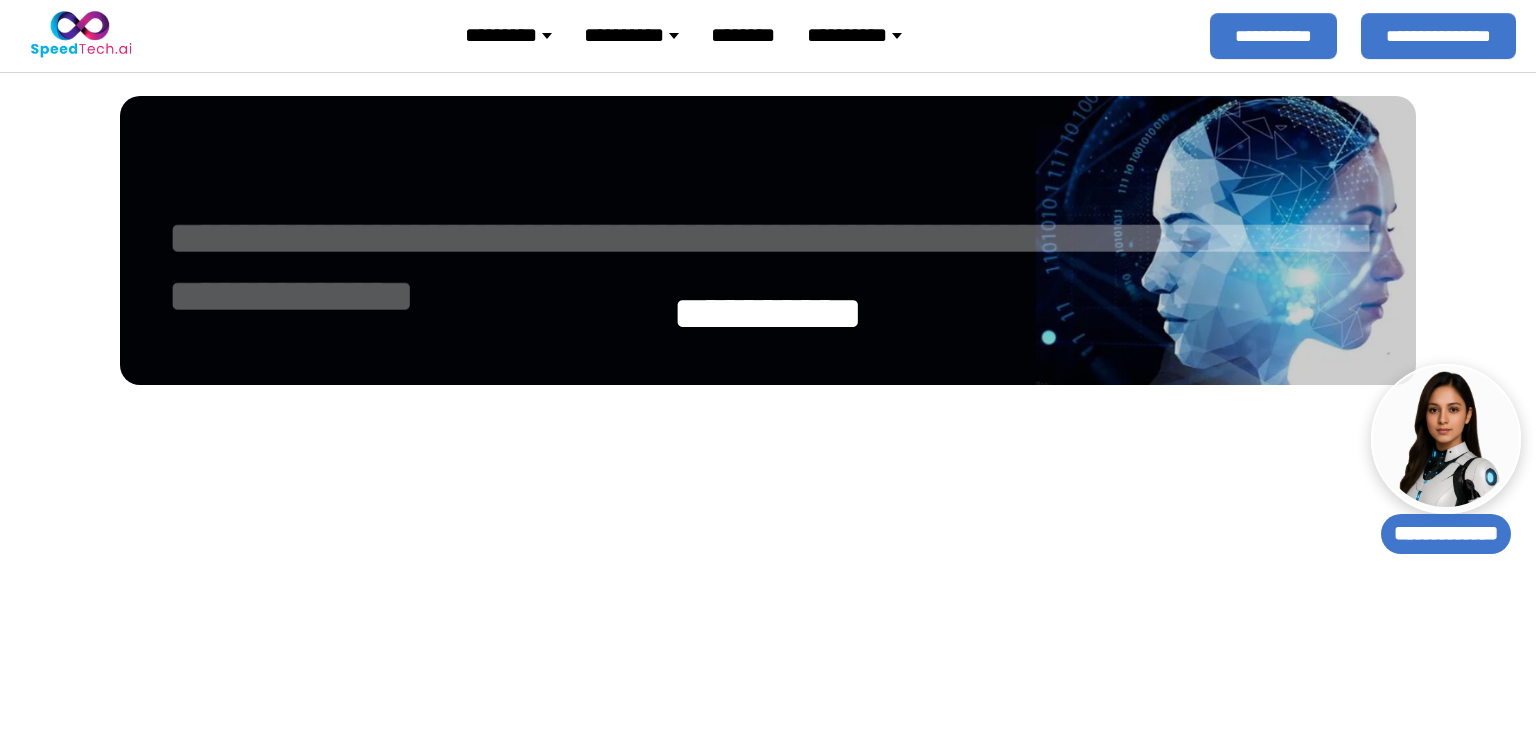 select 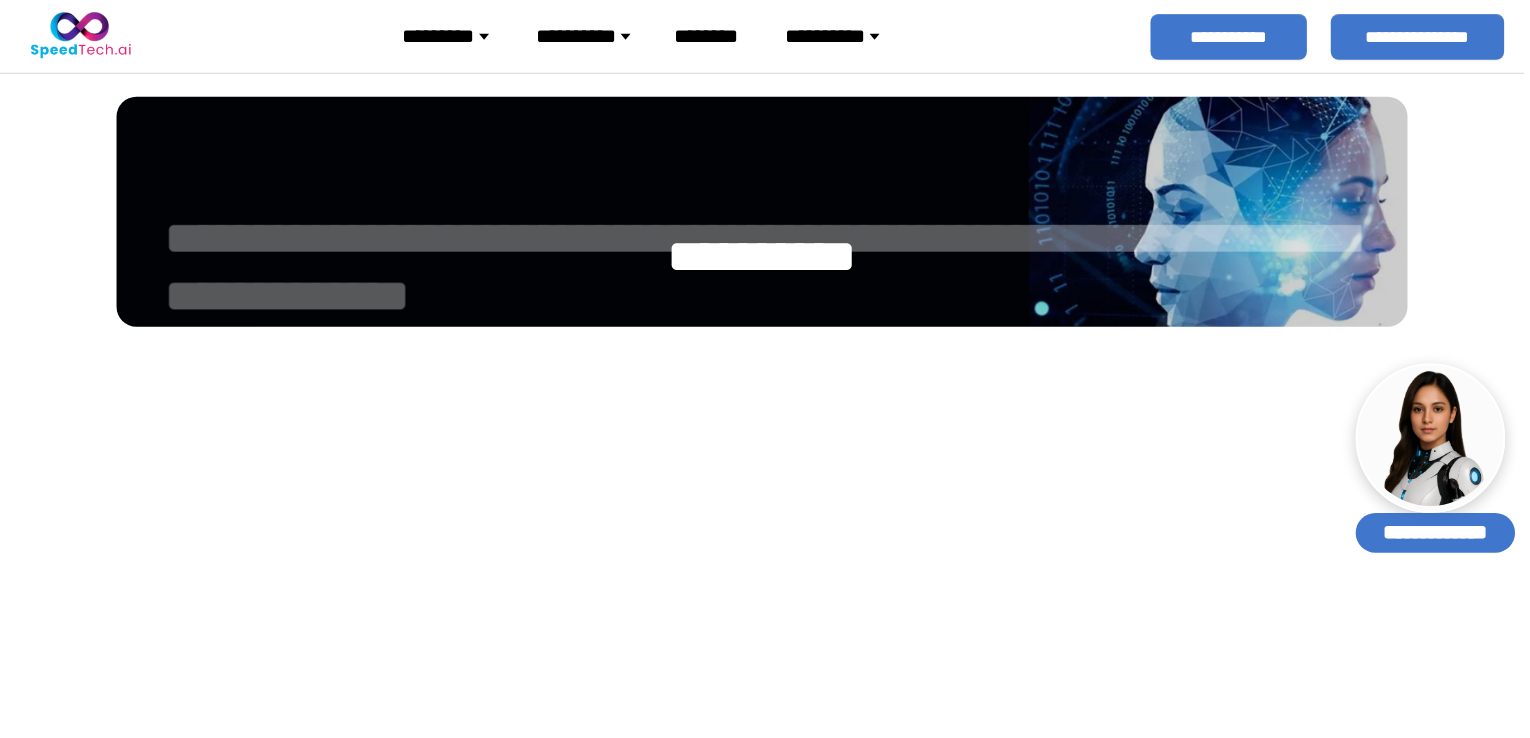 scroll, scrollTop: 0, scrollLeft: 0, axis: both 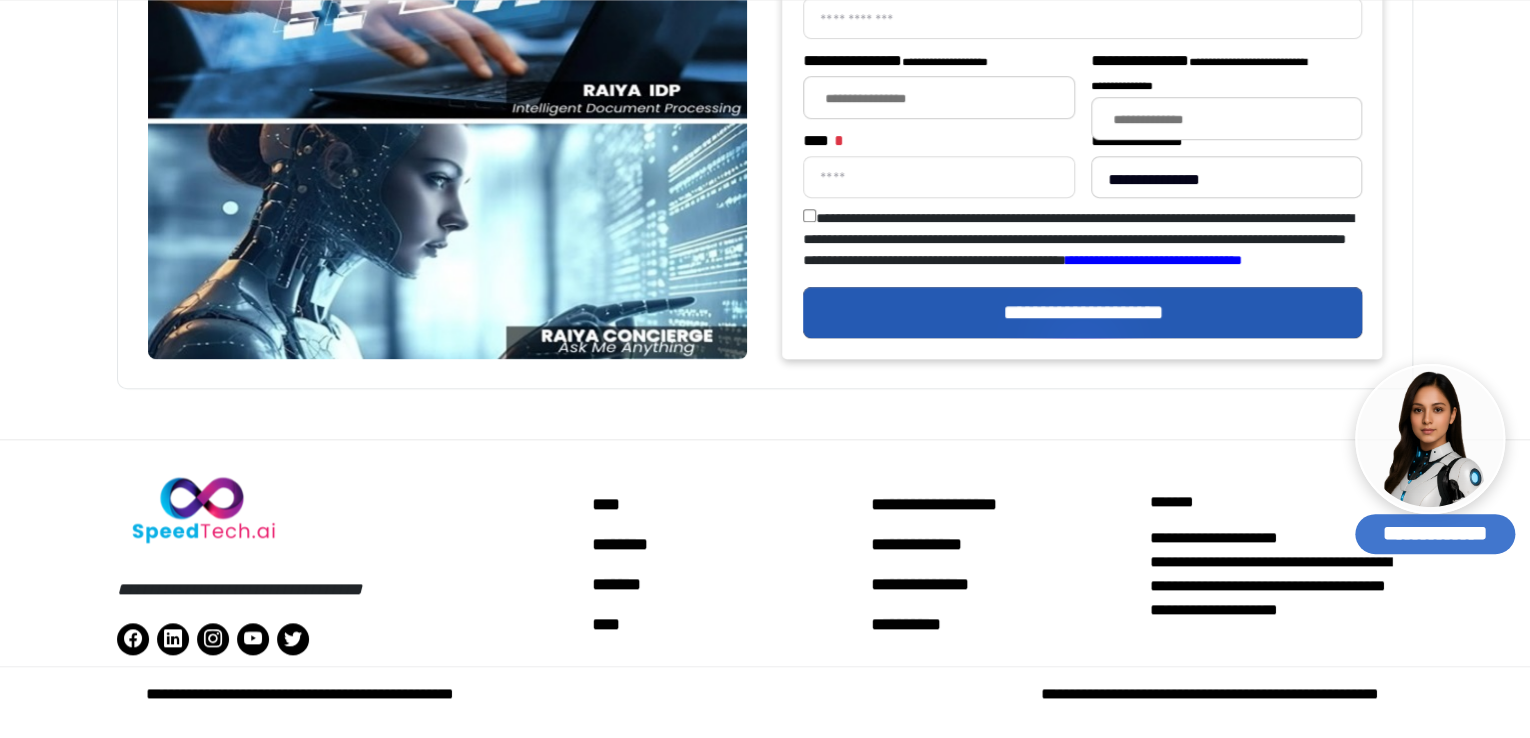 click on "**********" at bounding box center (1002, 564) 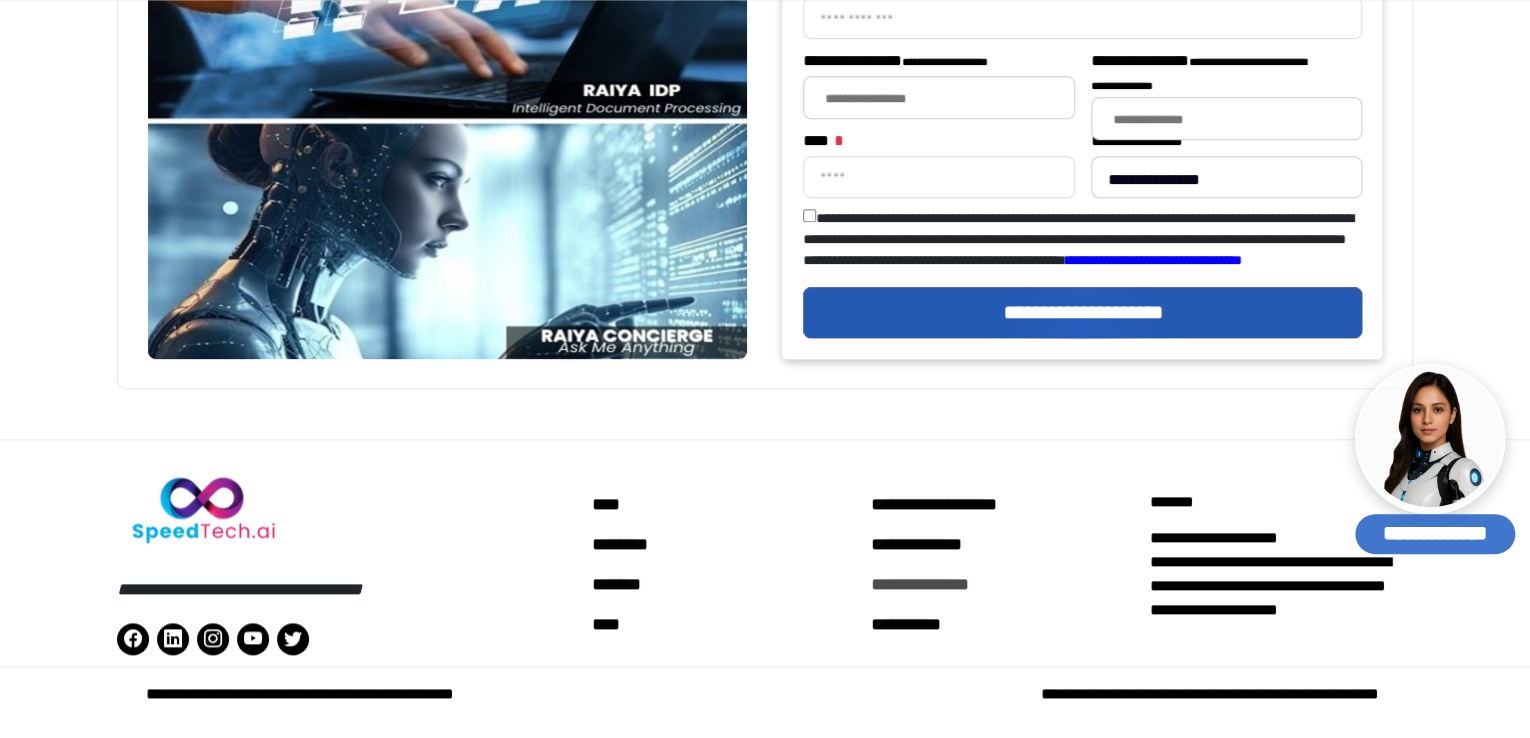 click on "**********" at bounding box center [1002, 584] 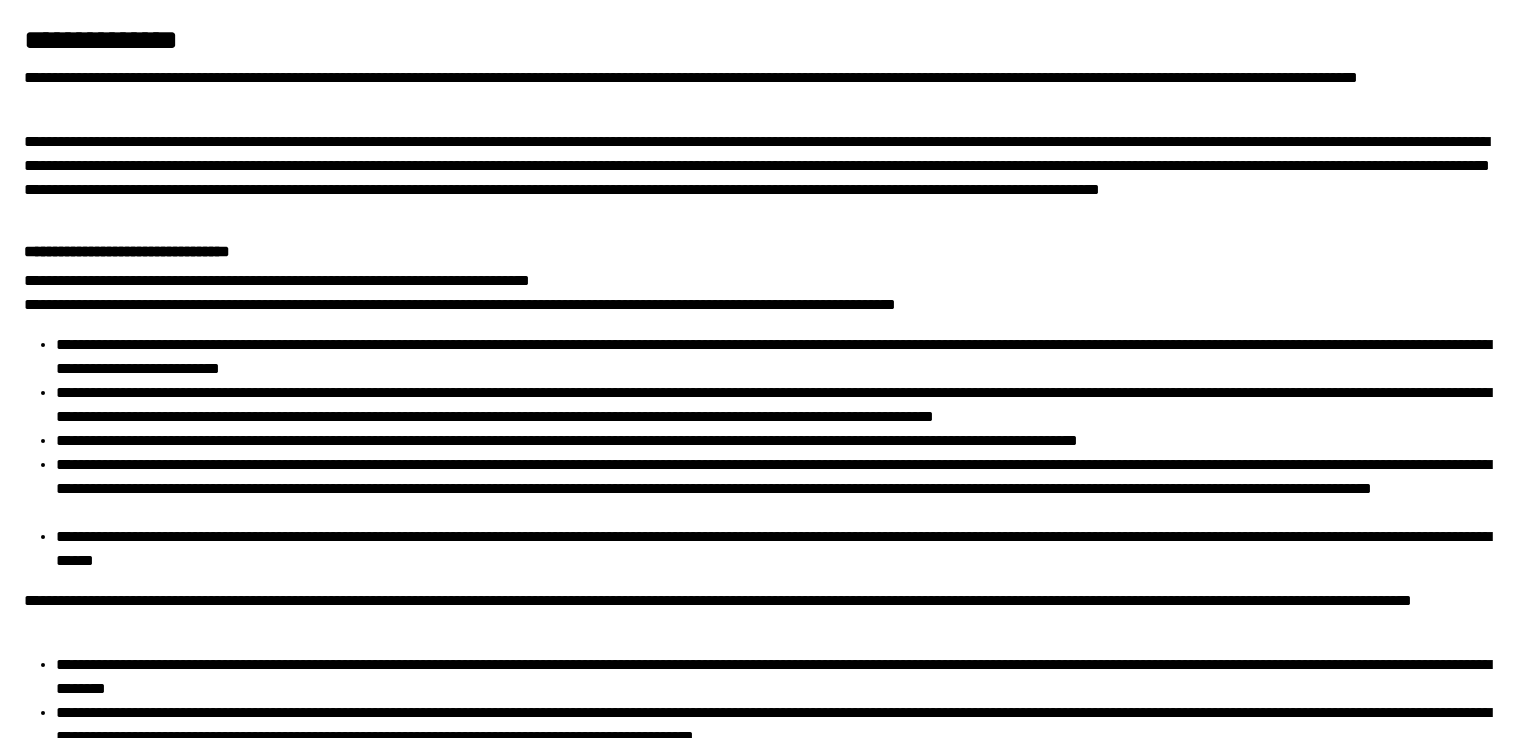 scroll, scrollTop: 0, scrollLeft: 0, axis: both 